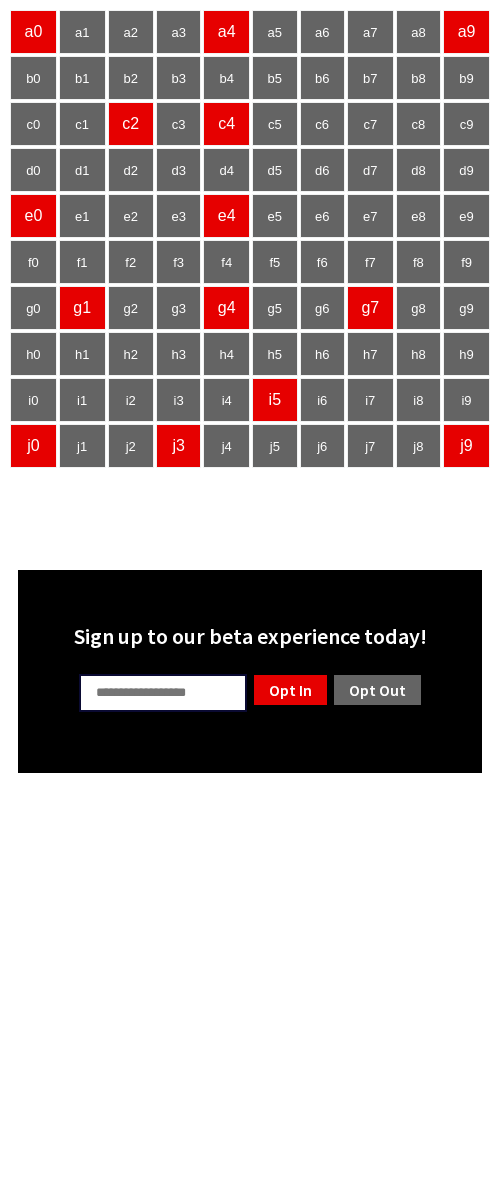 scroll, scrollTop: 0, scrollLeft: 0, axis: both 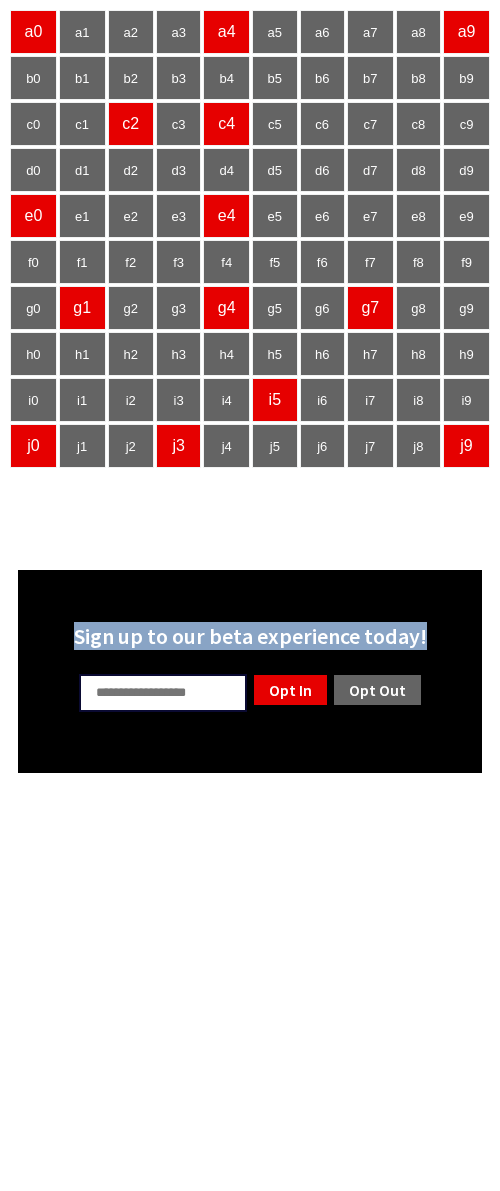 drag, startPoint x: 74, startPoint y: 632, endPoint x: 443, endPoint y: 626, distance: 369.04877 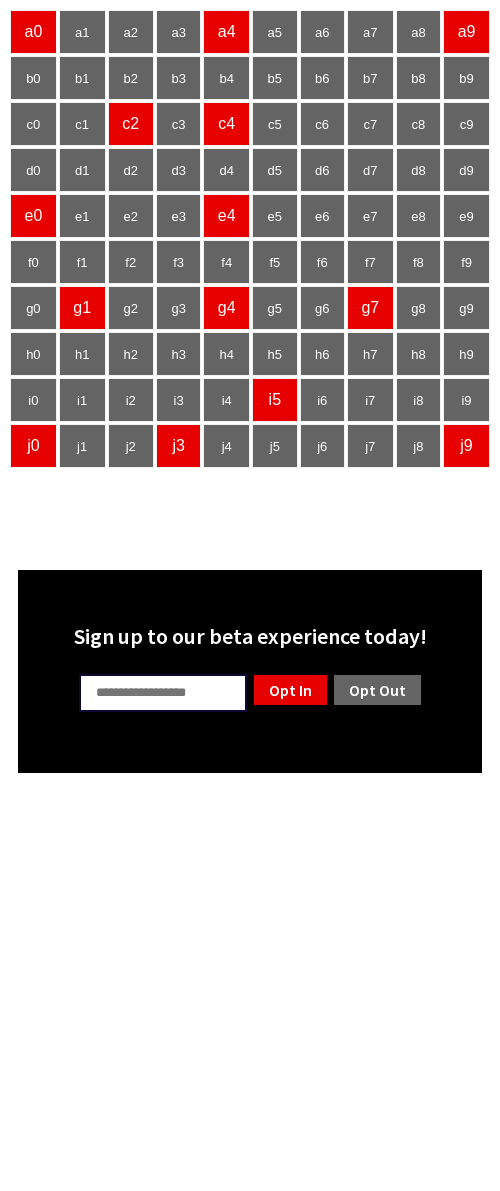click at bounding box center [163, 693] 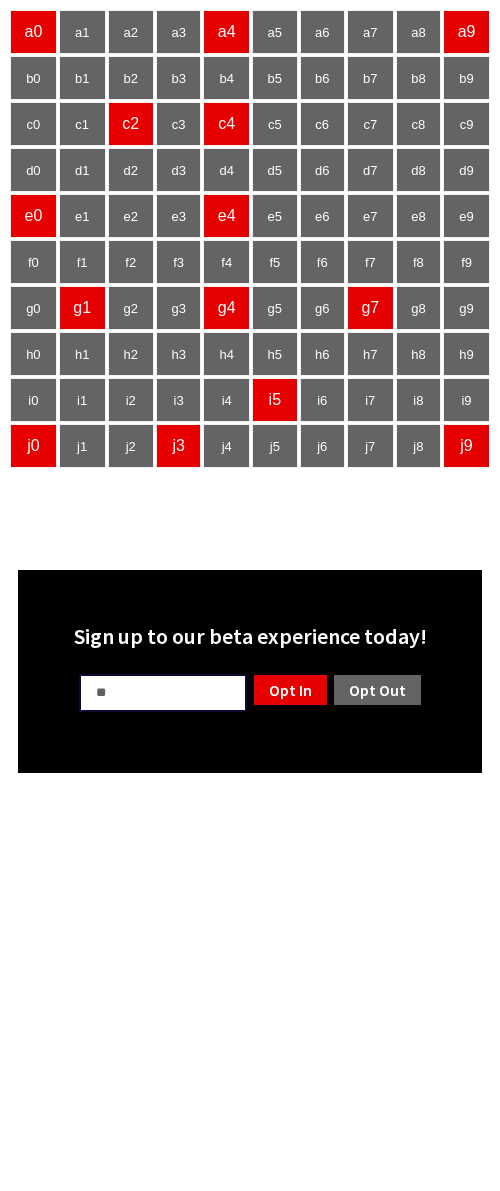 type on "**" 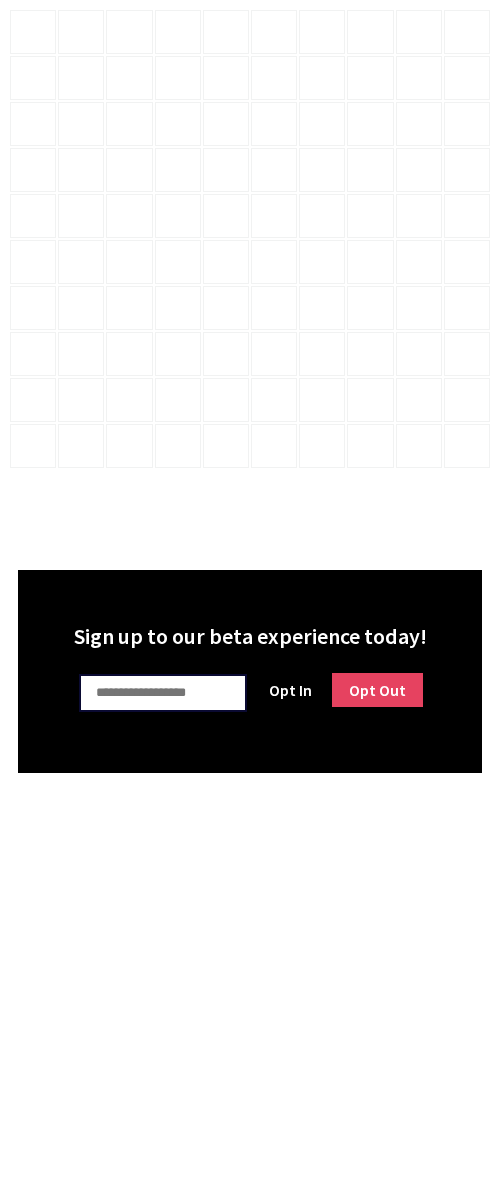 scroll, scrollTop: 0, scrollLeft: 0, axis: both 